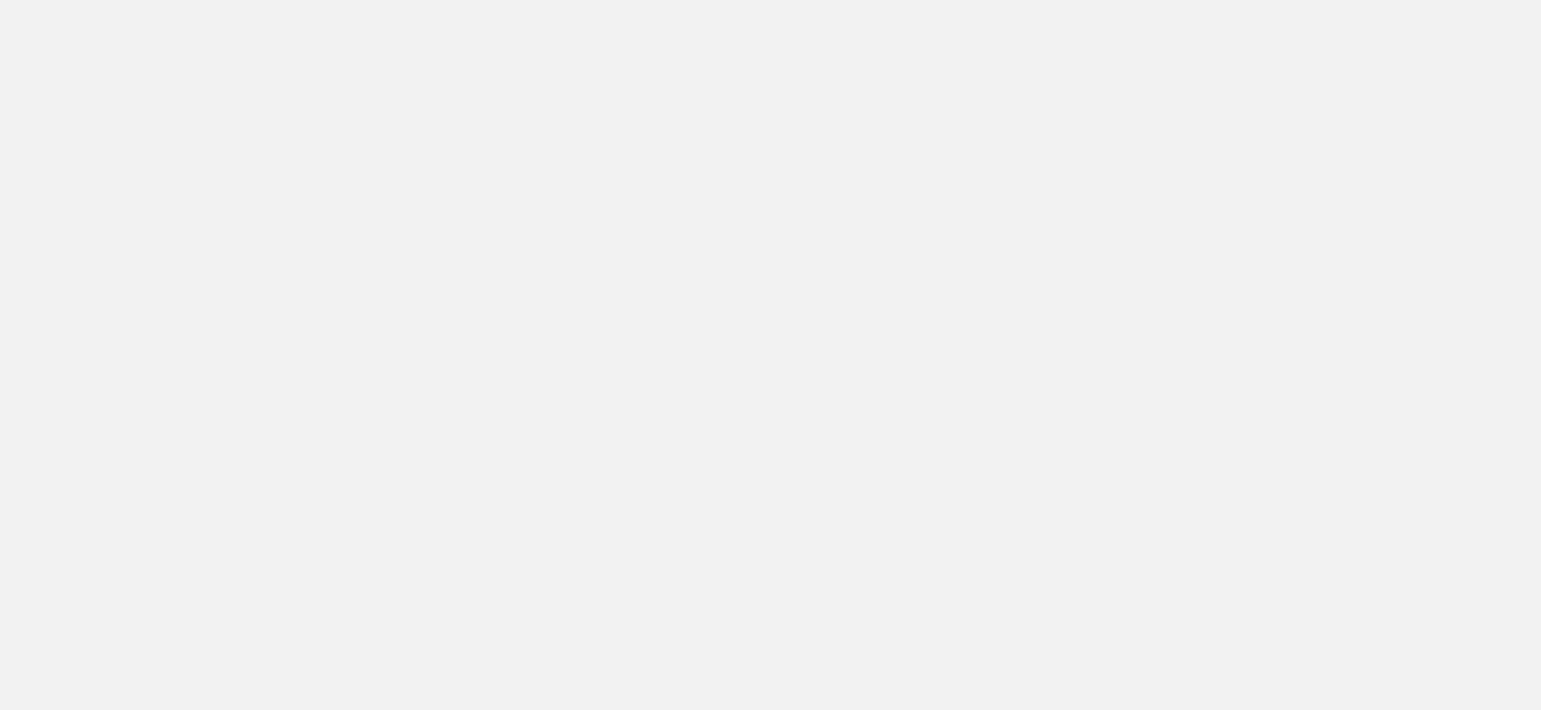 scroll, scrollTop: 0, scrollLeft: 0, axis: both 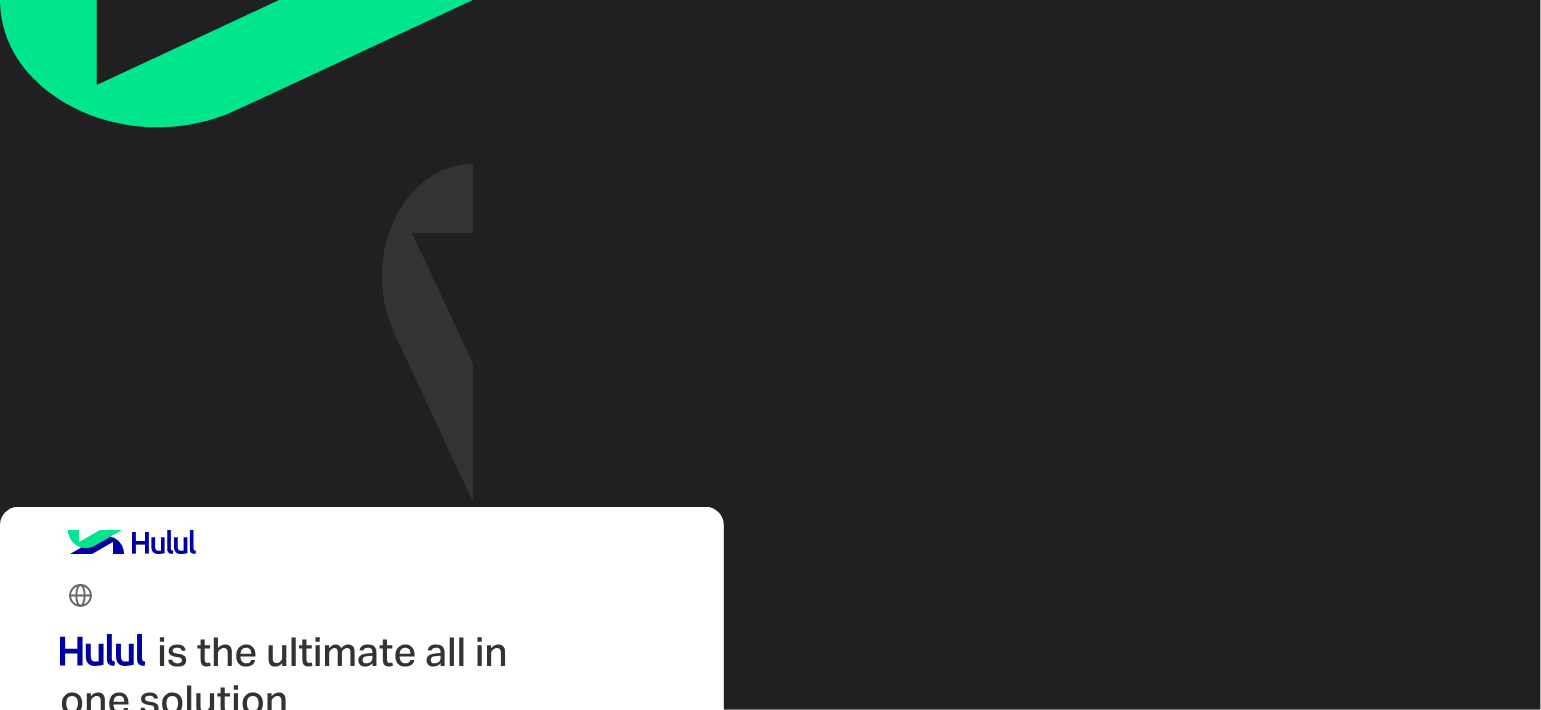 click on "Login with Facebook" at bounding box center (162, 907) 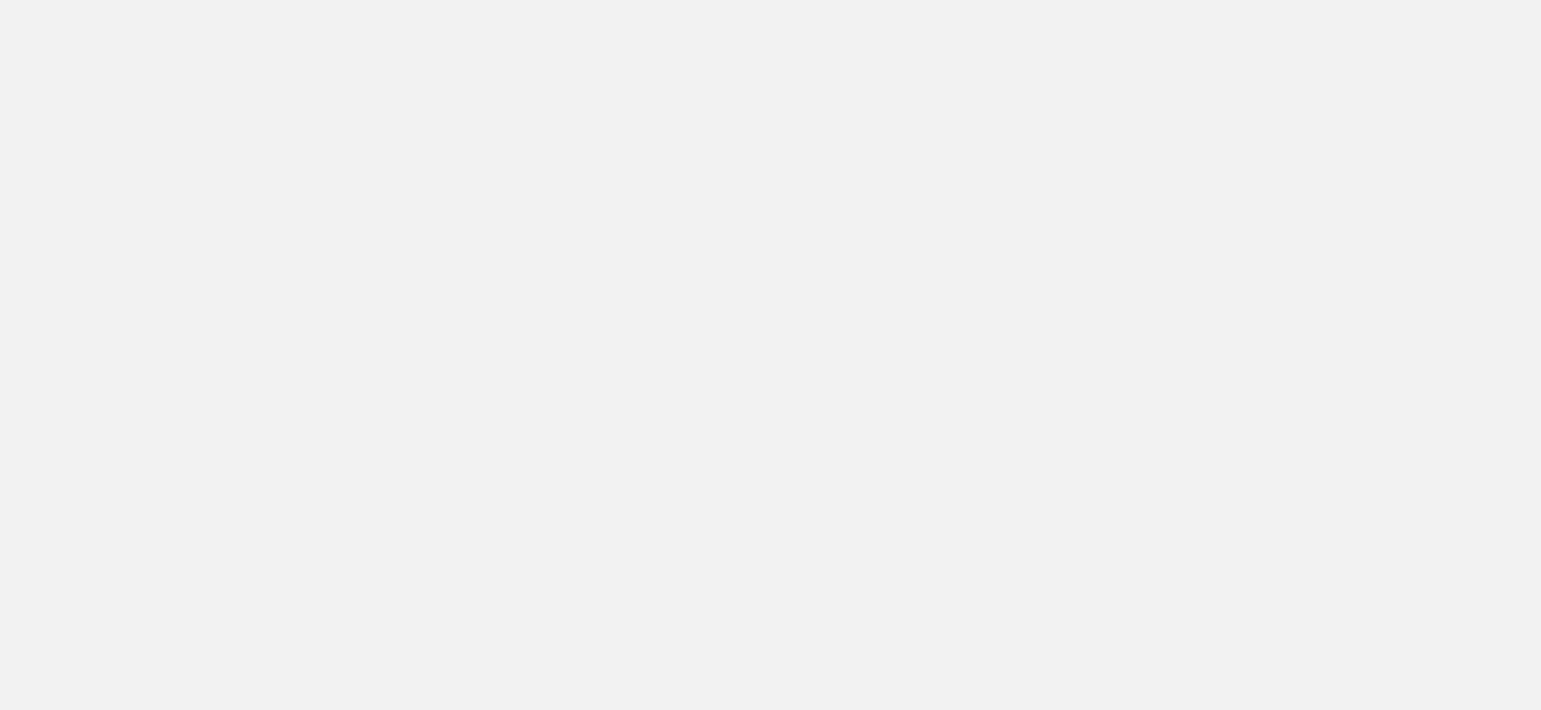 scroll, scrollTop: 0, scrollLeft: 0, axis: both 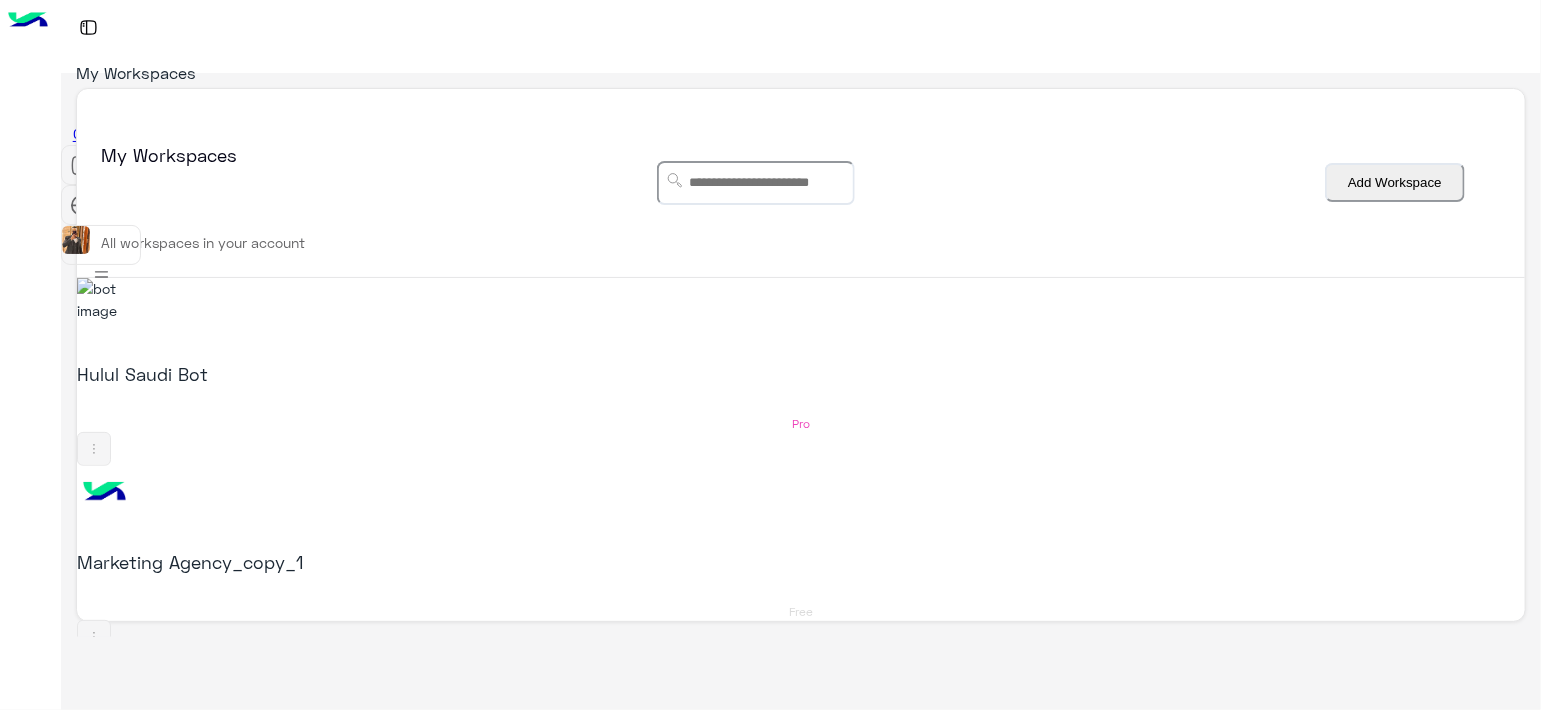 click on "Hulul Saudi Bot" at bounding box center (337, 374) 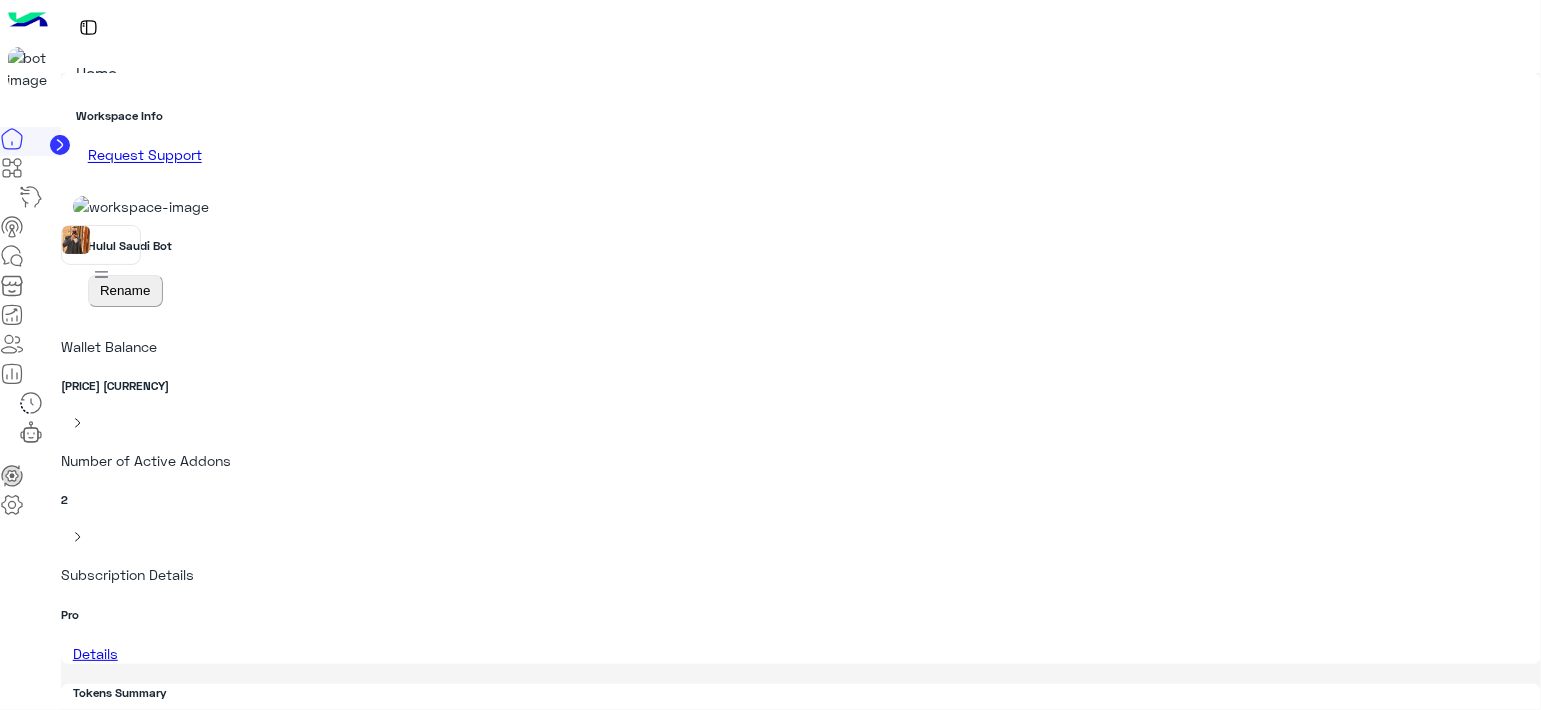 click at bounding box center (12, 380) 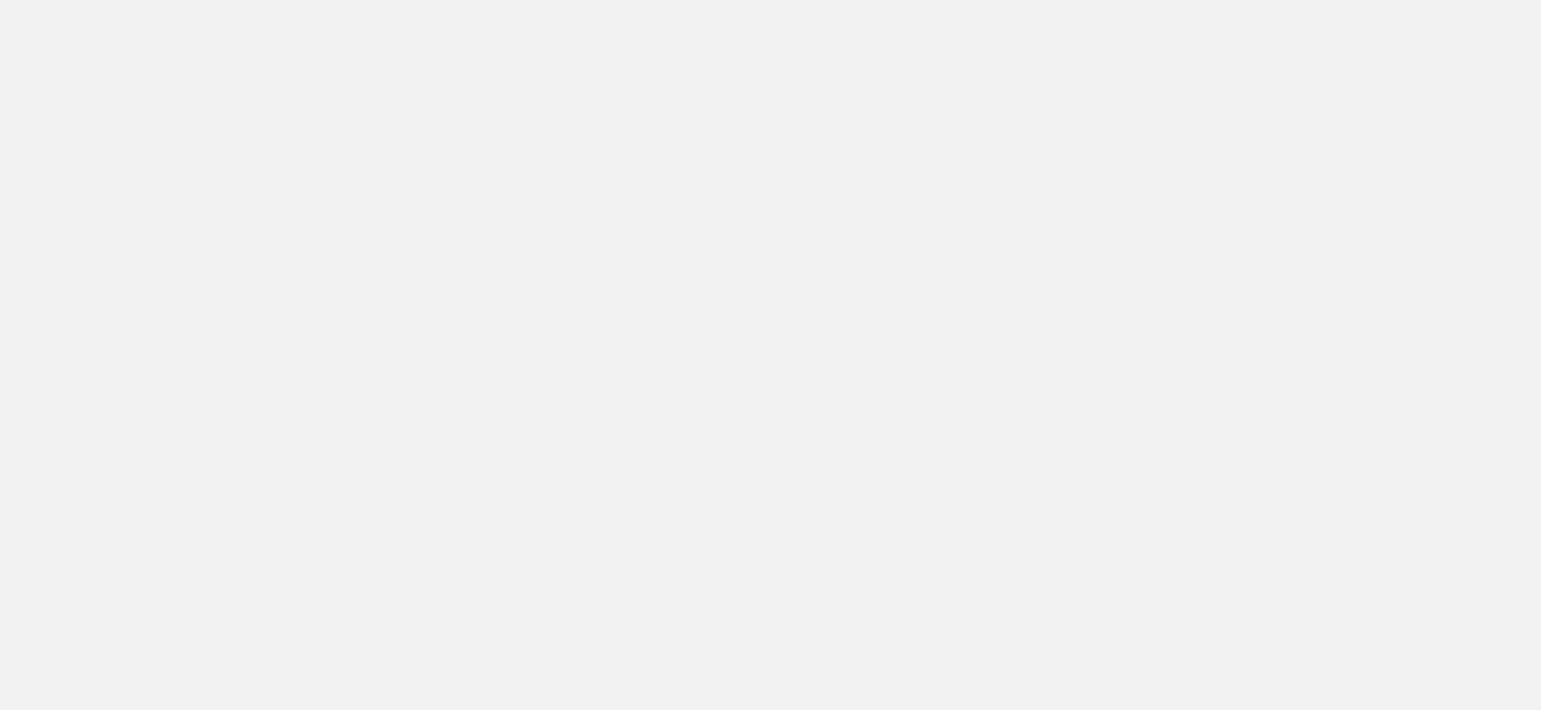 scroll, scrollTop: 0, scrollLeft: 0, axis: both 